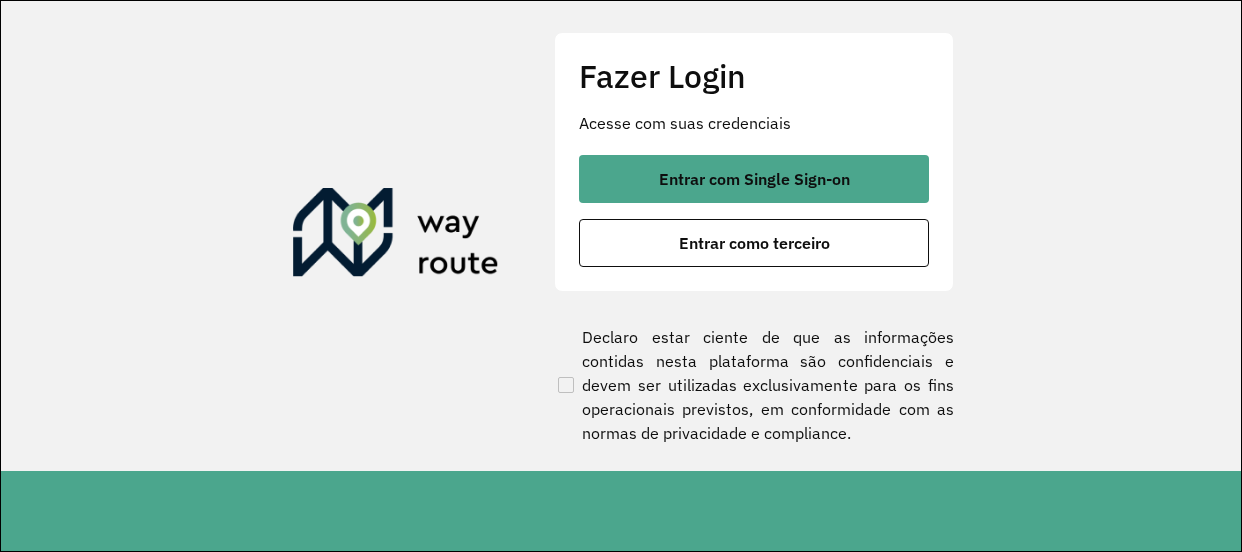 scroll, scrollTop: 0, scrollLeft: 0, axis: both 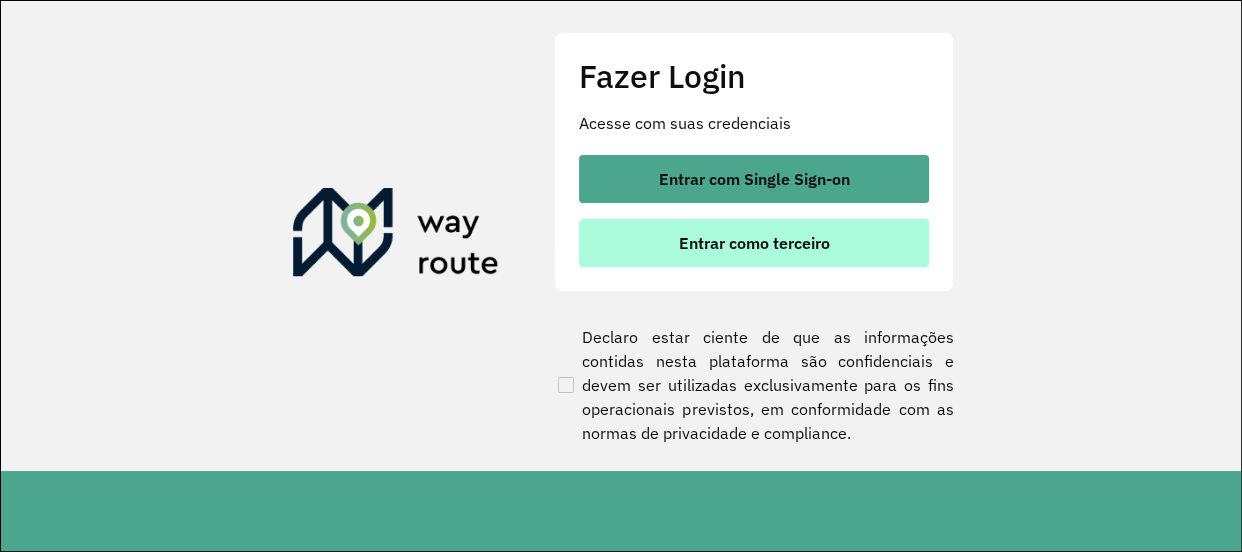 click on "Entrar como terceiro" at bounding box center (754, 243) 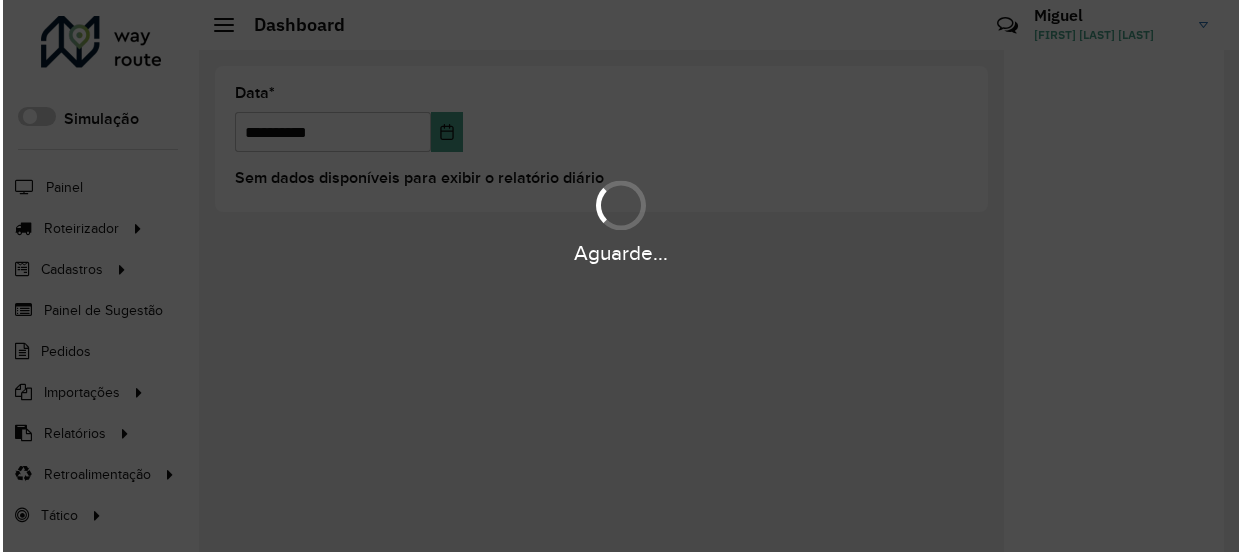 scroll, scrollTop: 0, scrollLeft: 0, axis: both 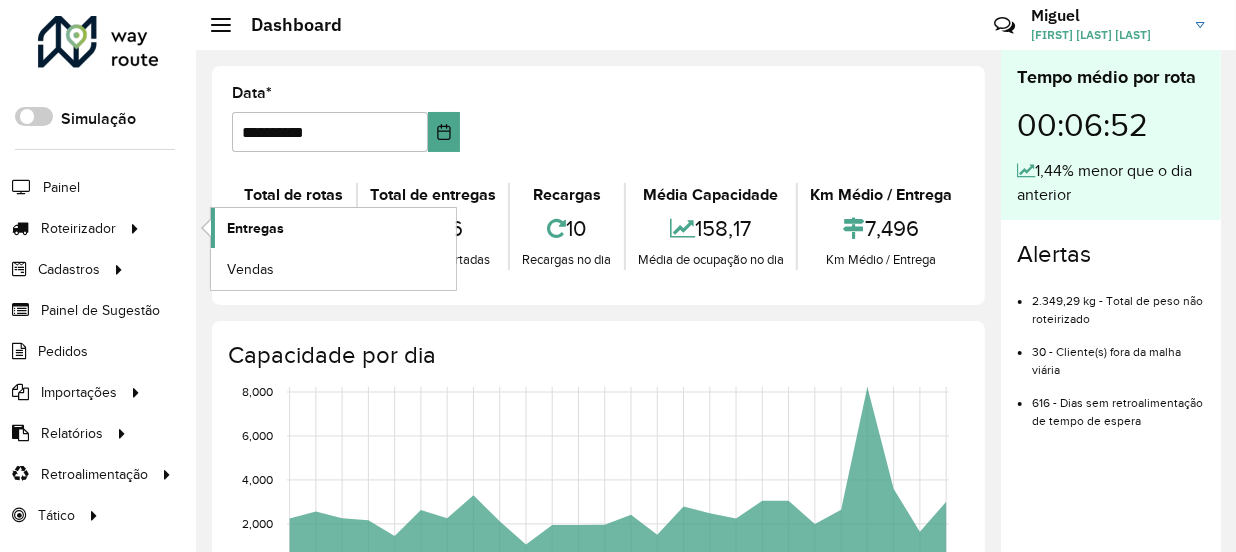click on "Entregas" 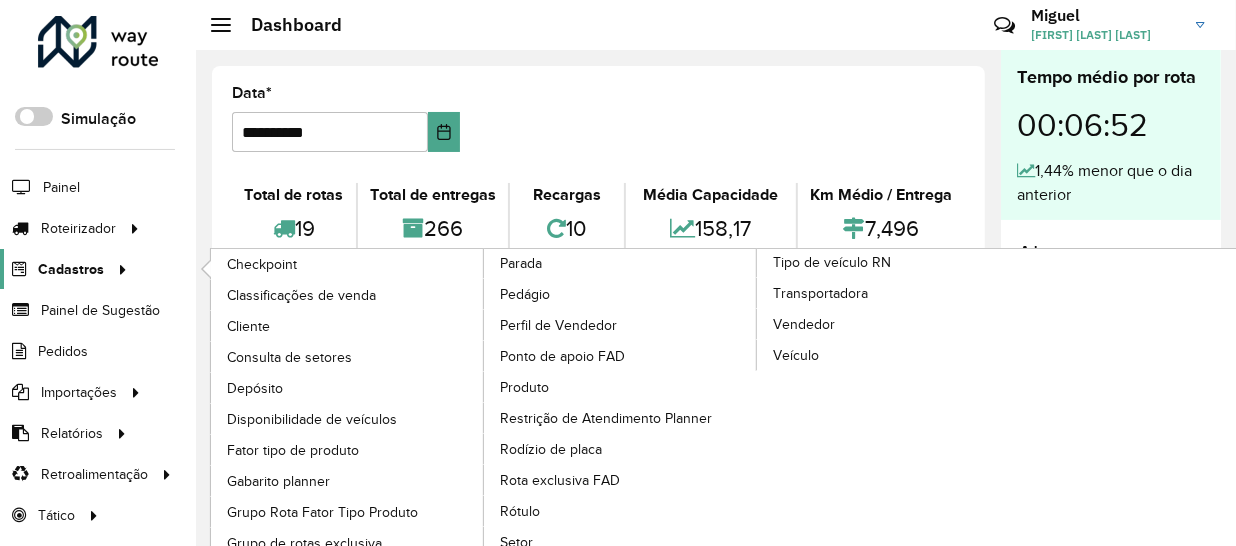 click on "Cadastros" 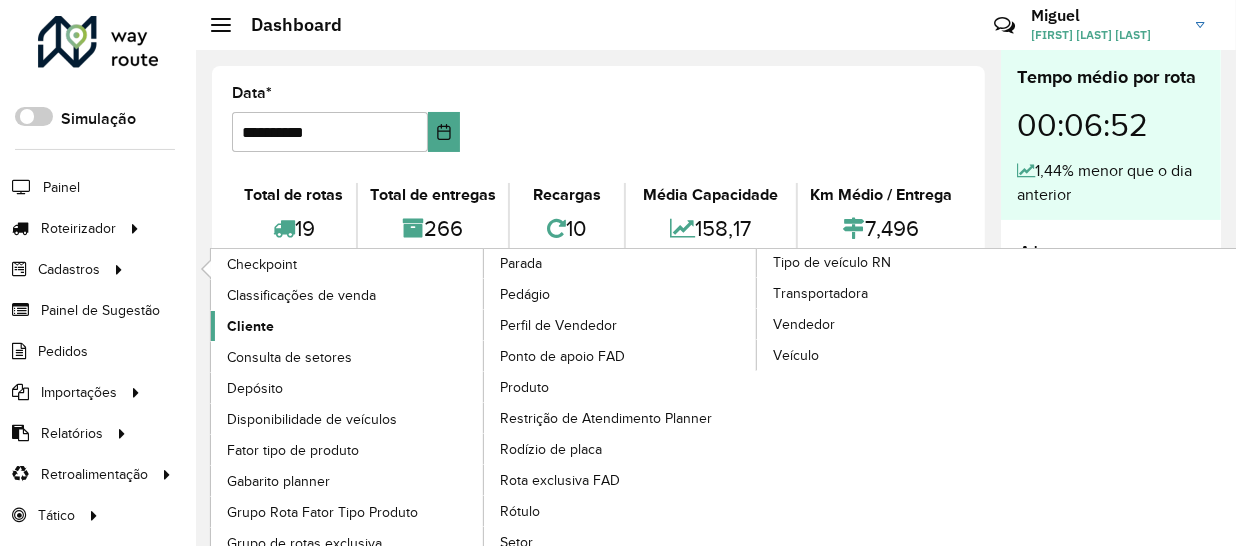 click on "Cliente" 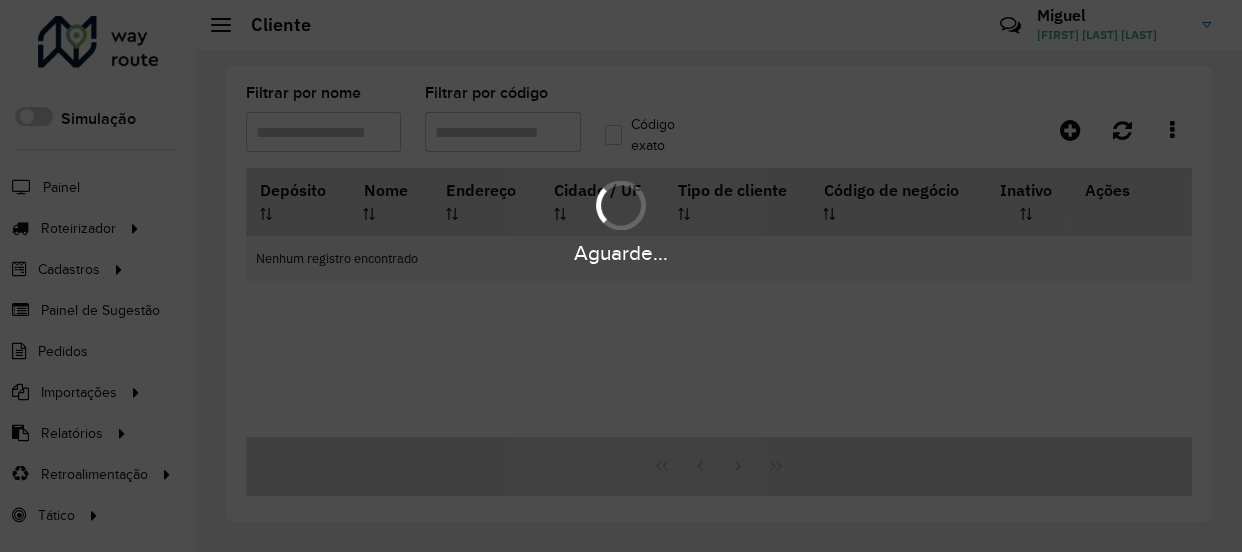click on "Aguarde..." at bounding box center [621, 276] 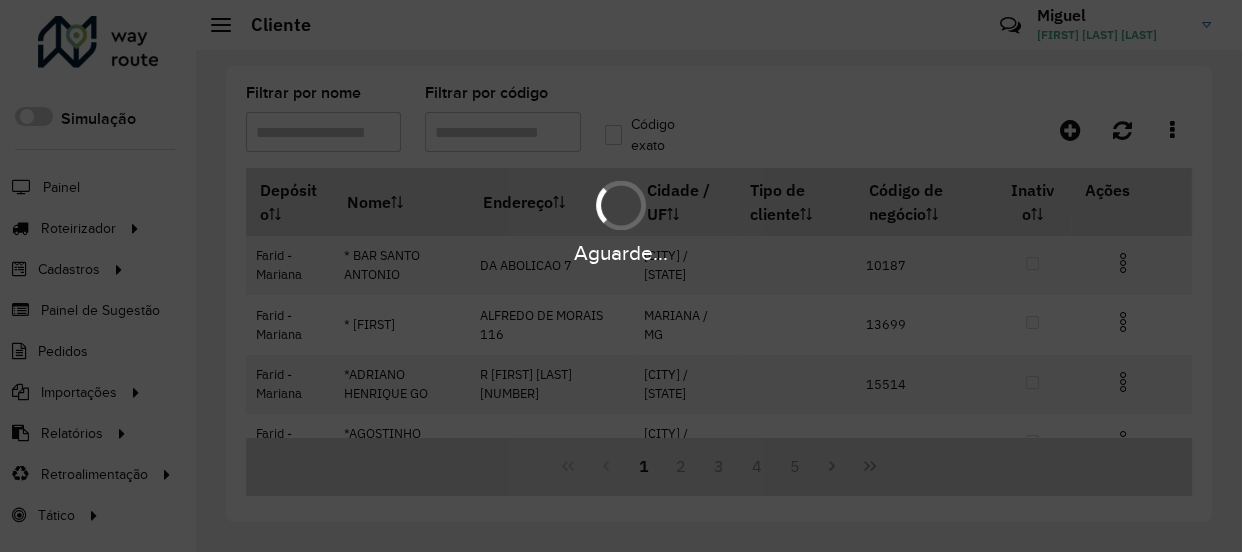 click on "Aguarde..." at bounding box center (621, 276) 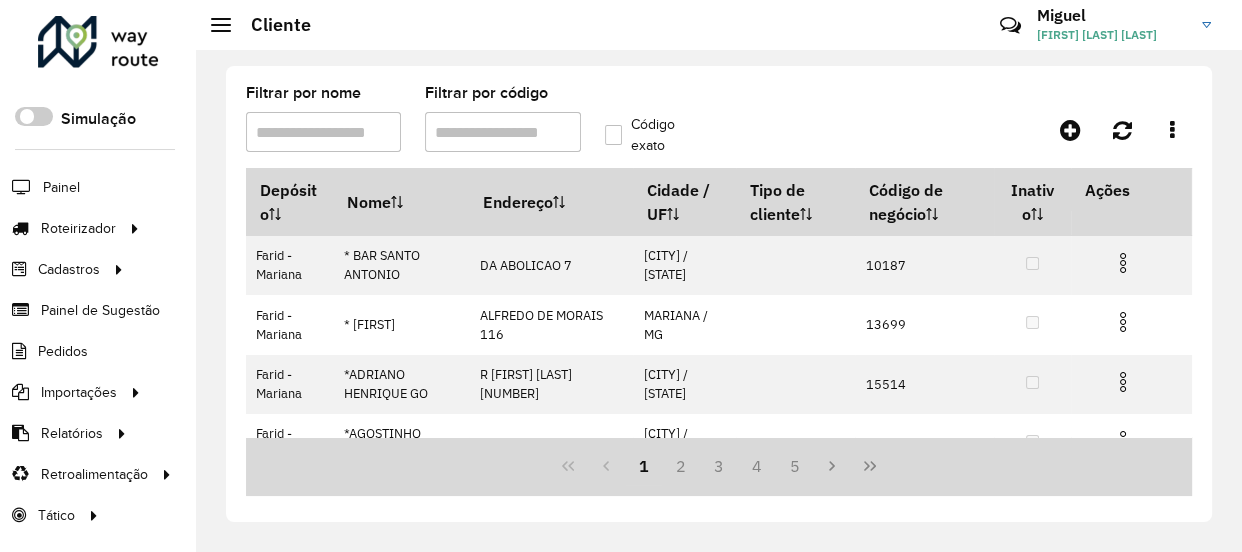 click on "Filtrar por código" at bounding box center [502, 132] 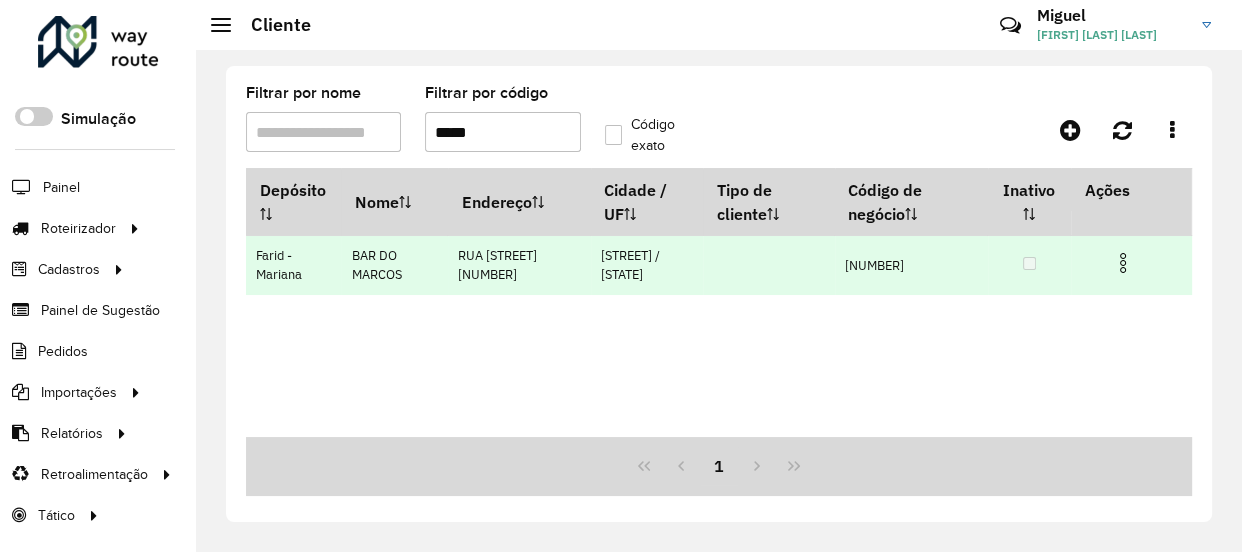 type on "*****" 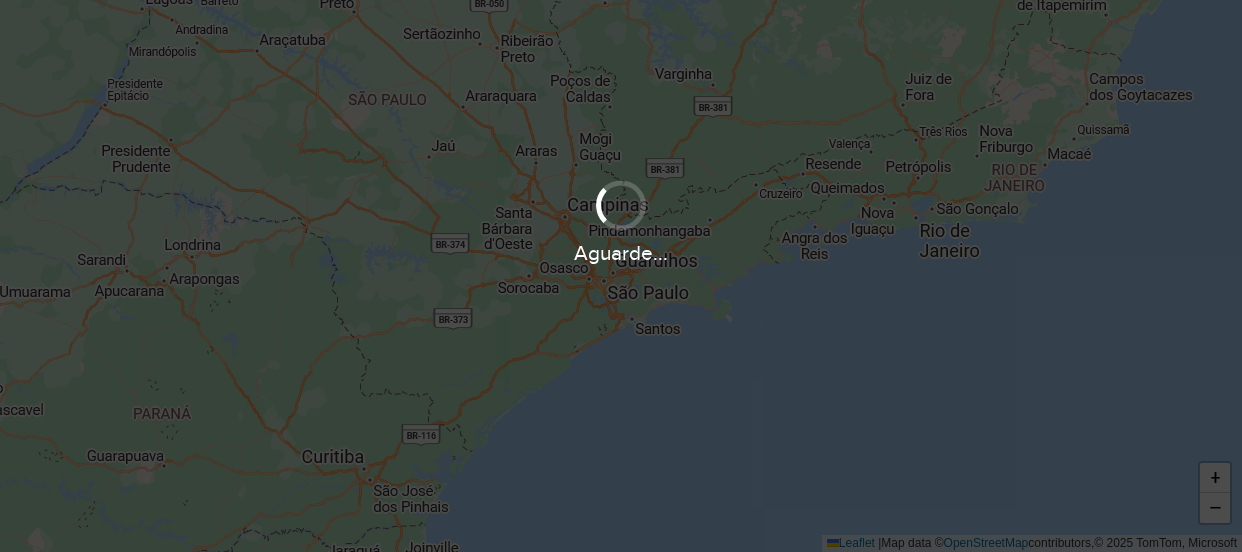 scroll, scrollTop: 0, scrollLeft: 0, axis: both 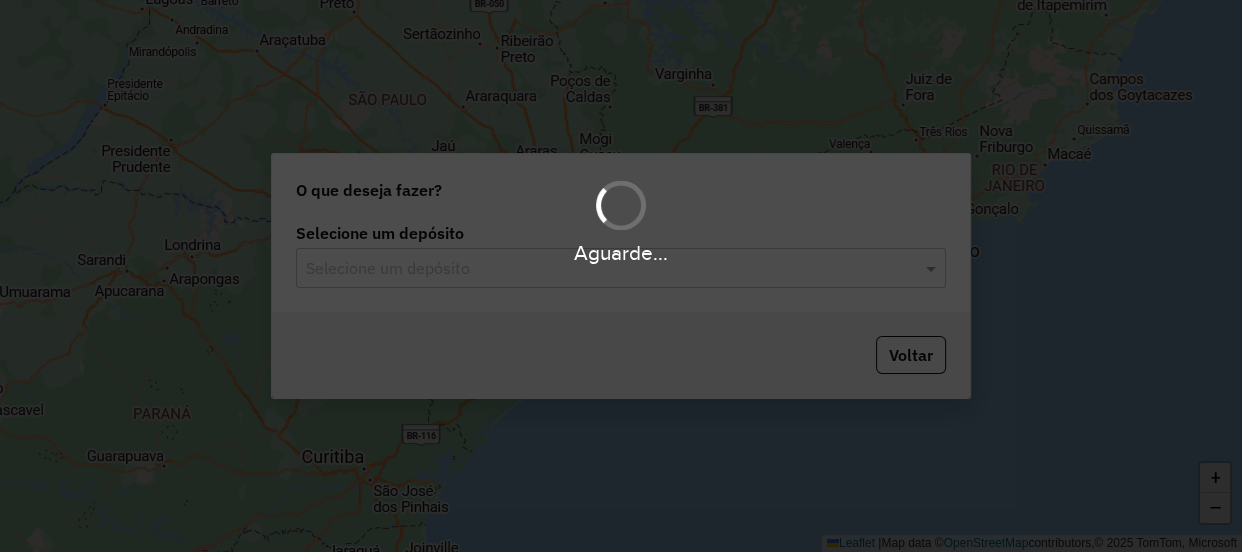 click 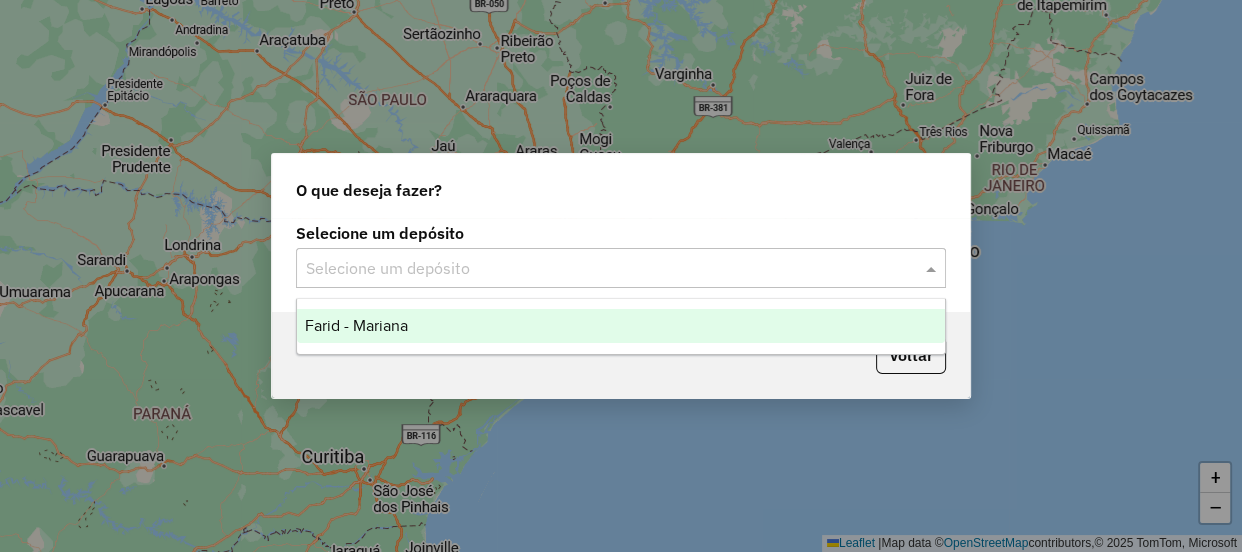 click on "Farid - Mariana" at bounding box center (621, 326) 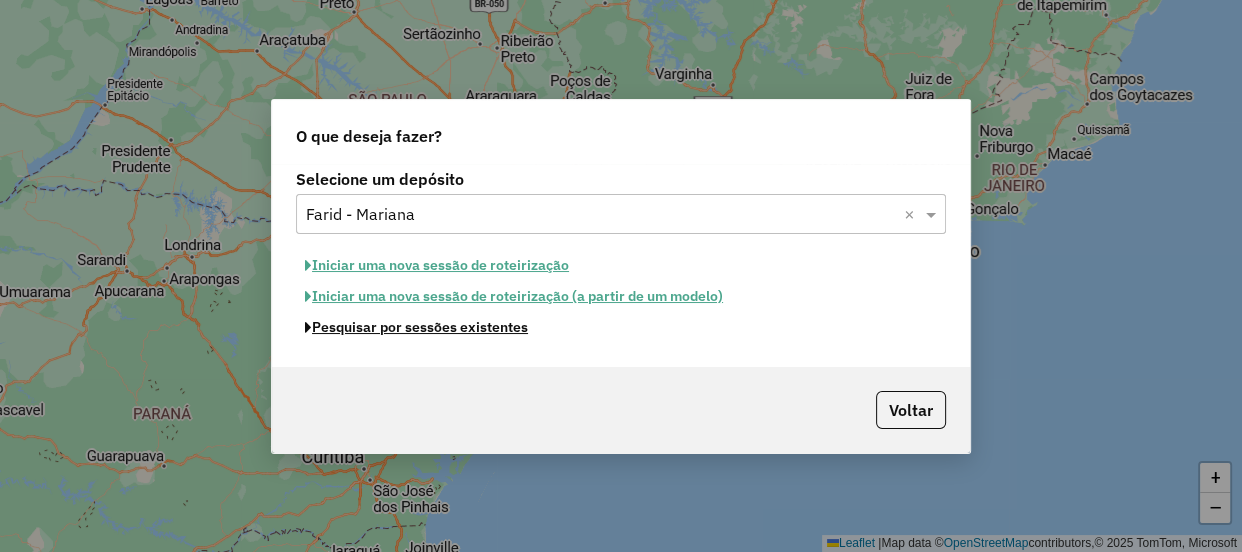 click on "Pesquisar por sessões existentes" 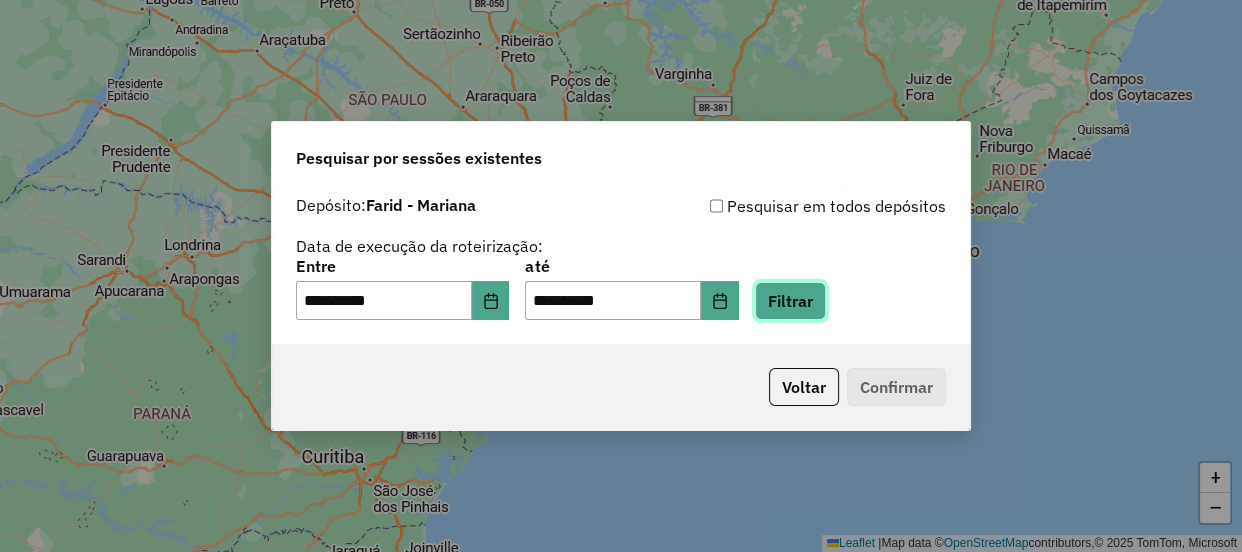 click on "Filtrar" 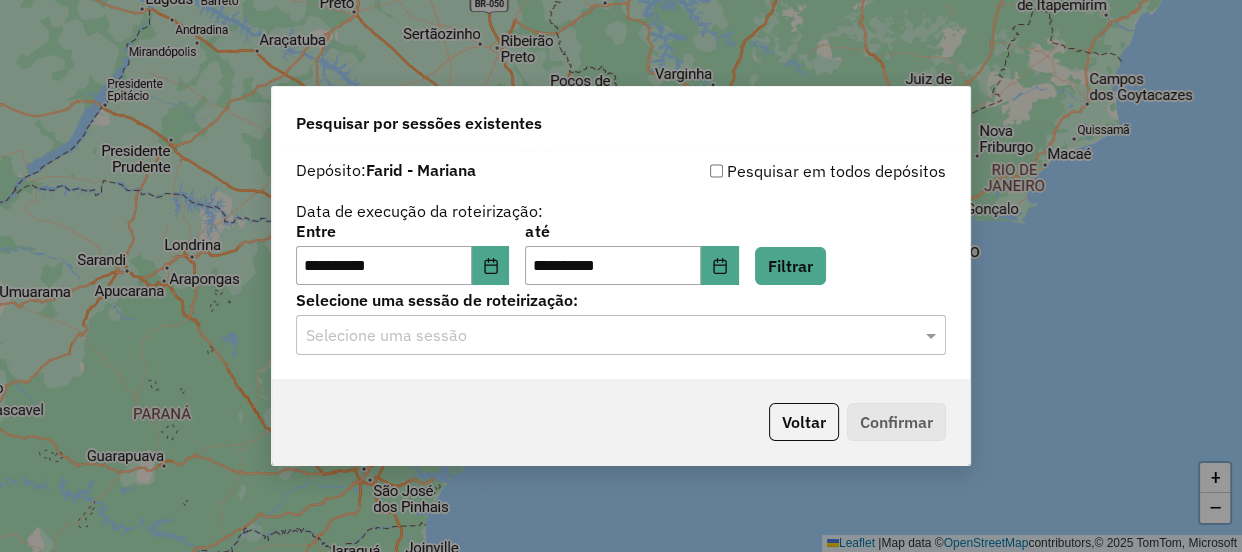 click on "Selecione uma sessão" 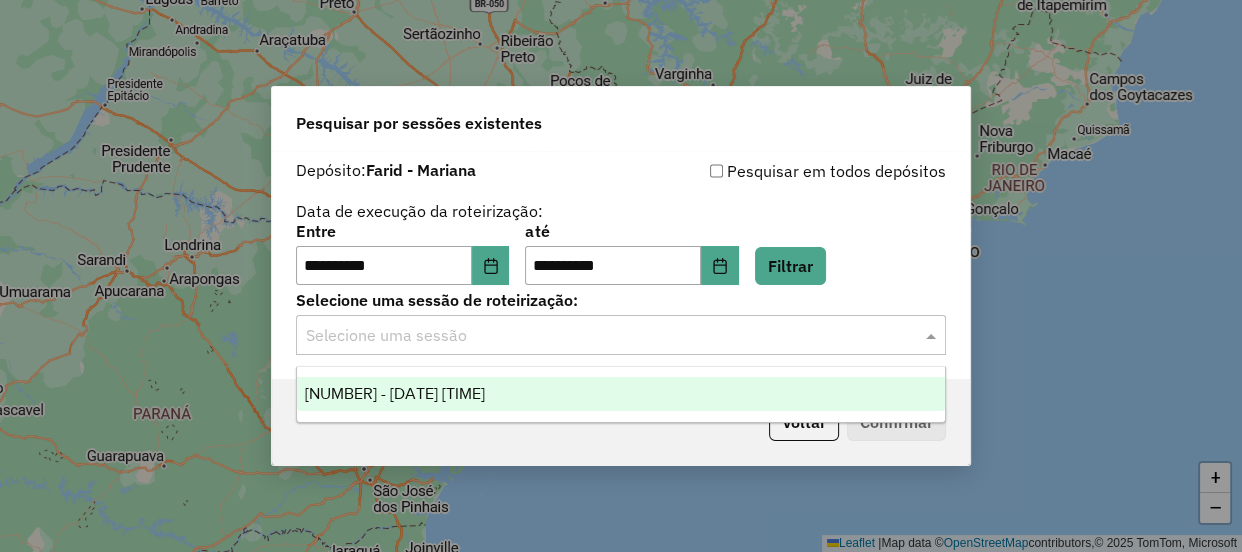 click on "974693 - 05/08/2025 17:46" at bounding box center (621, 394) 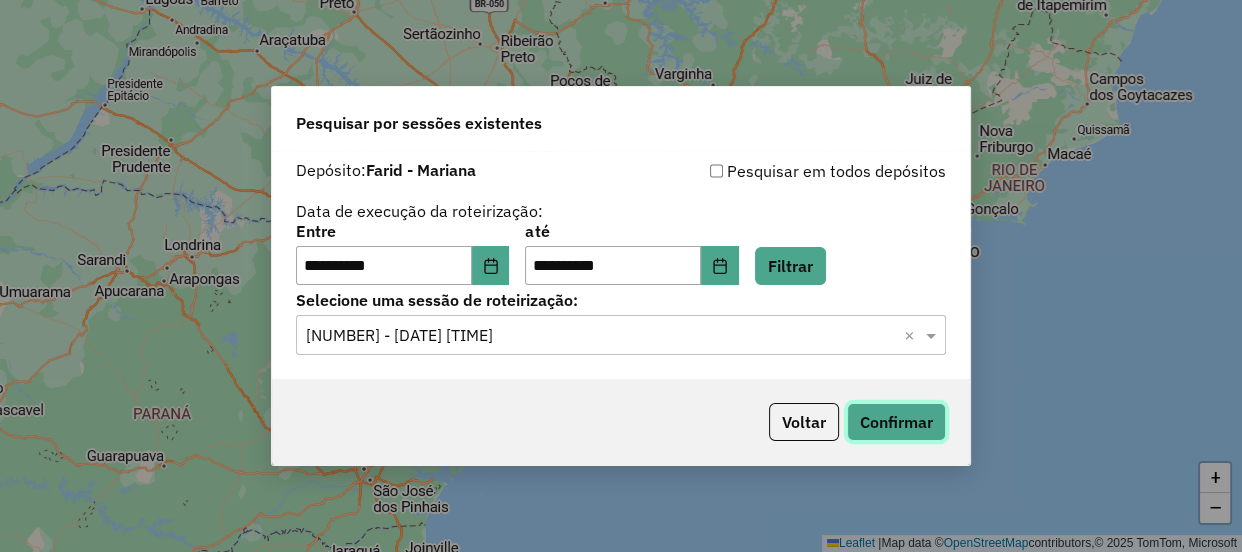 click on "Confirmar" 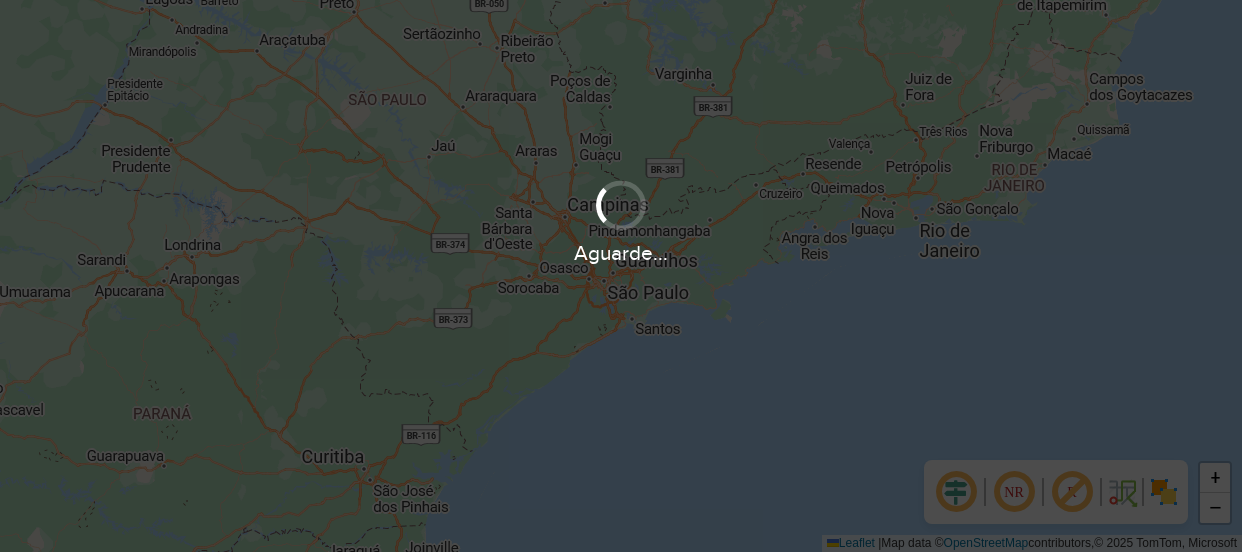 scroll, scrollTop: 0, scrollLeft: 0, axis: both 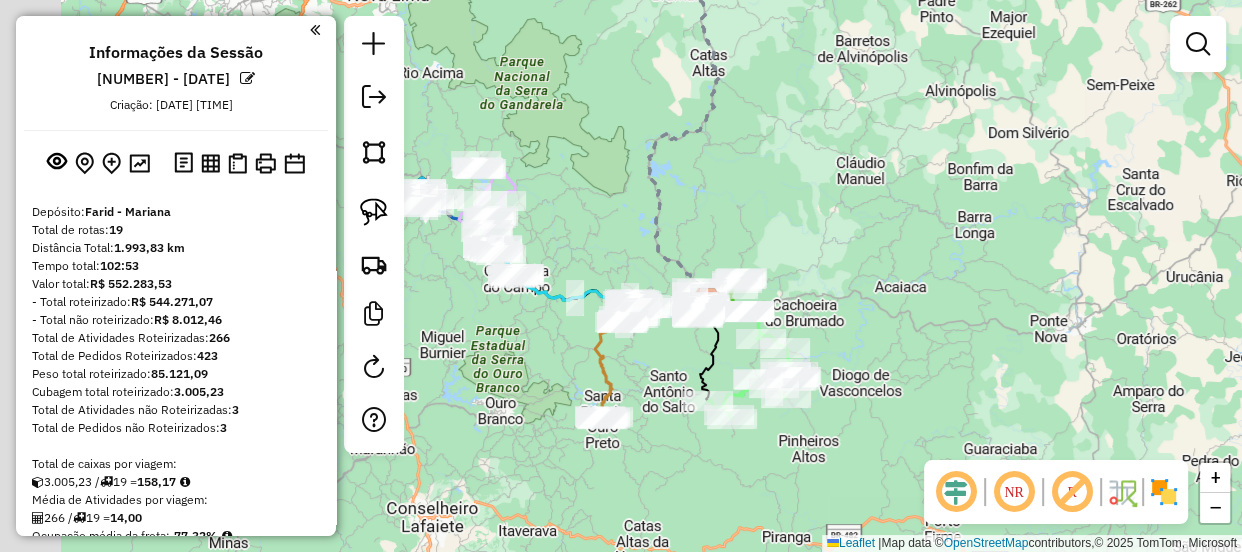 drag, startPoint x: 576, startPoint y: 201, endPoint x: 631, endPoint y: 245, distance: 70.434364 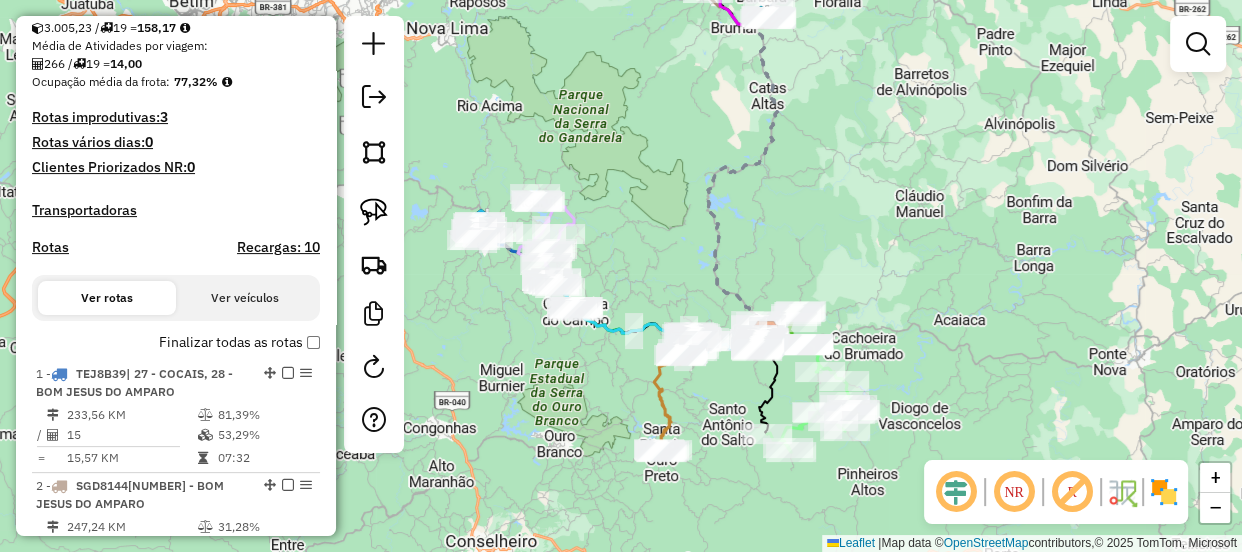 scroll, scrollTop: 197, scrollLeft: 0, axis: vertical 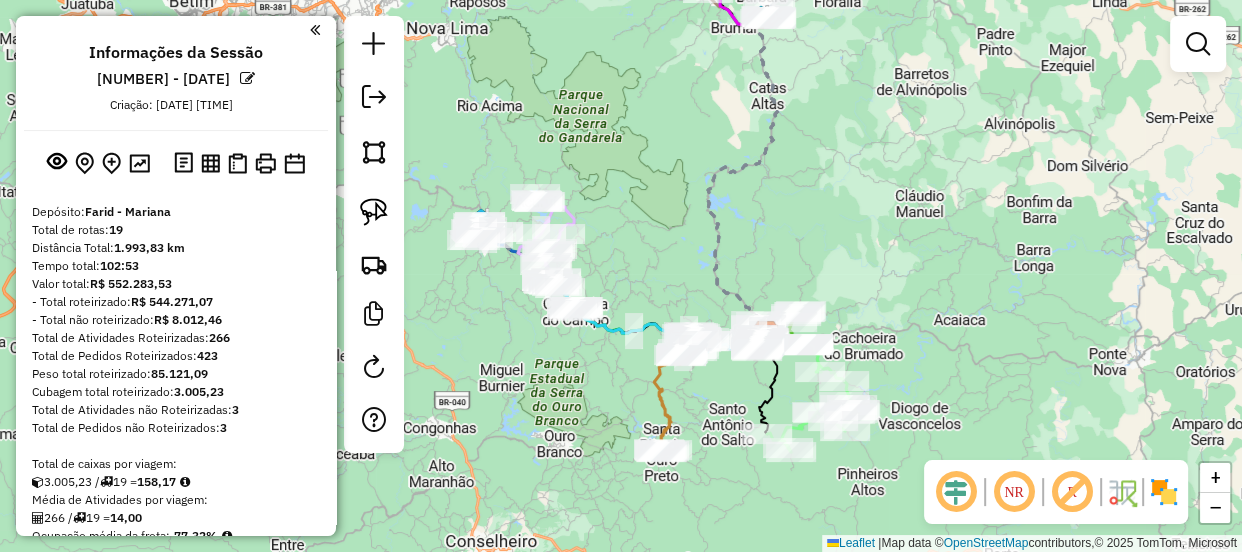 drag, startPoint x: 638, startPoint y: 158, endPoint x: 668, endPoint y: 184, distance: 39.698868 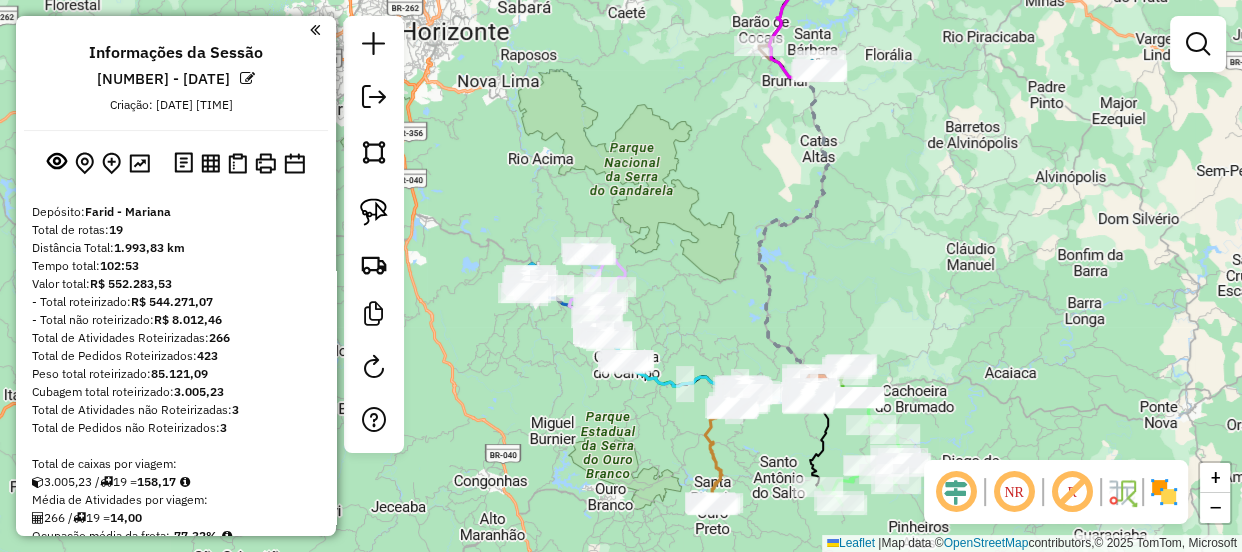 drag, startPoint x: 732, startPoint y: 150, endPoint x: 757, endPoint y: 213, distance: 67.77905 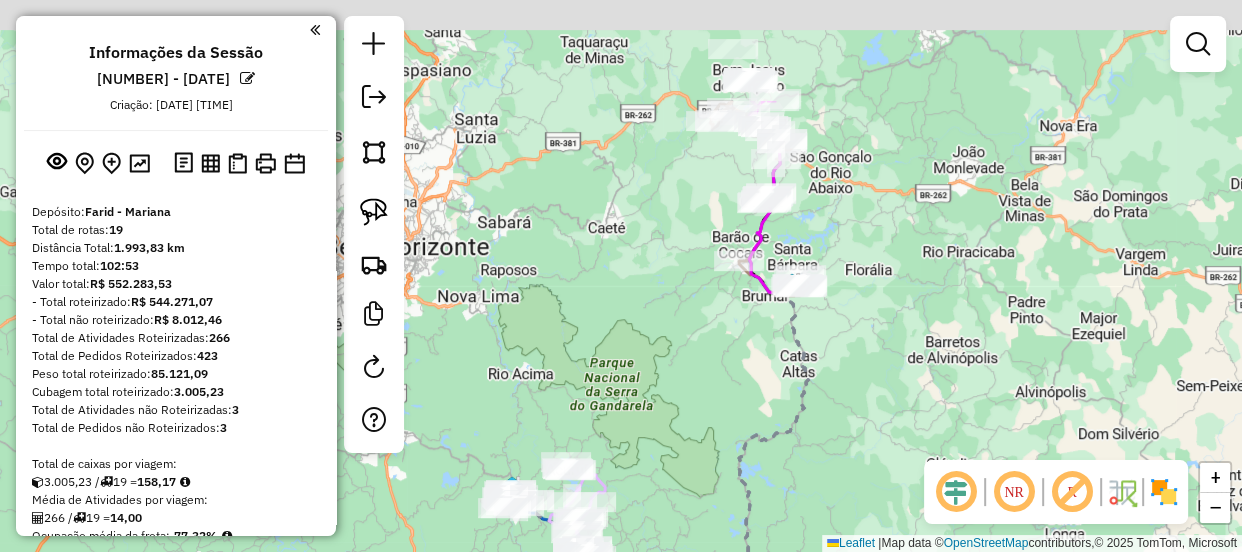 drag, startPoint x: 676, startPoint y: 336, endPoint x: 664, endPoint y: 348, distance: 16.970562 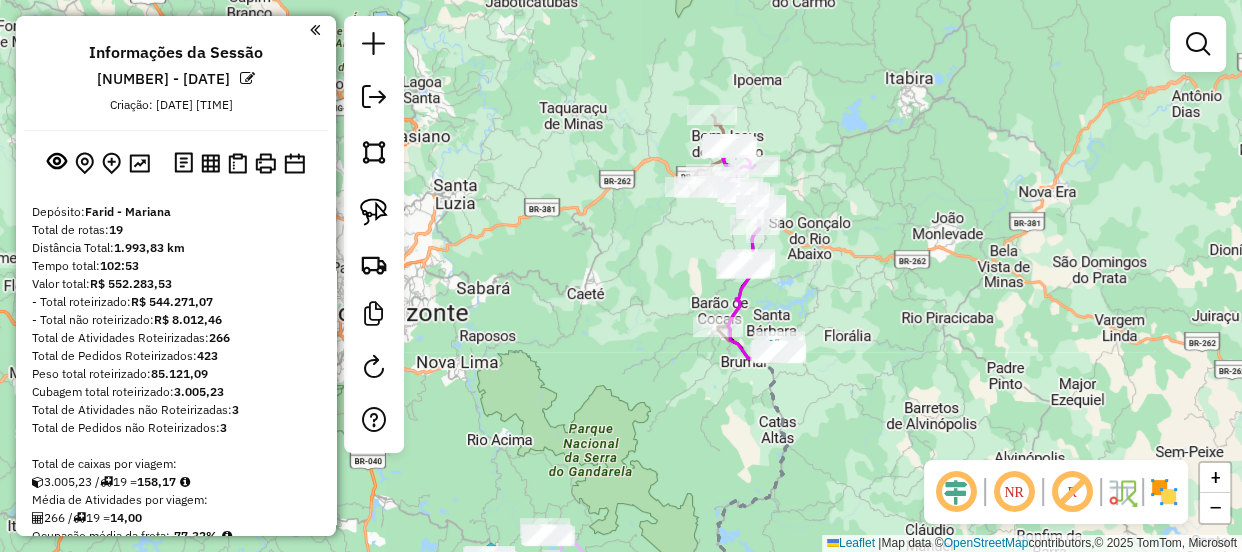 drag, startPoint x: 569, startPoint y: 326, endPoint x: 650, endPoint y: 307, distance: 83.198555 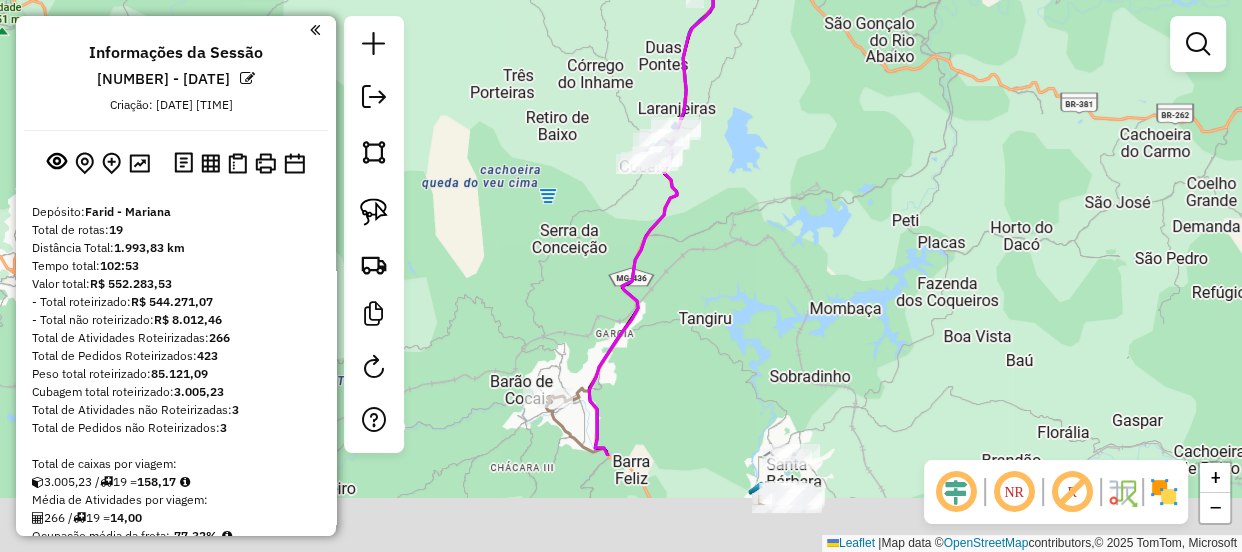drag, startPoint x: 599, startPoint y: 340, endPoint x: 472, endPoint y: 42, distance: 323.93362 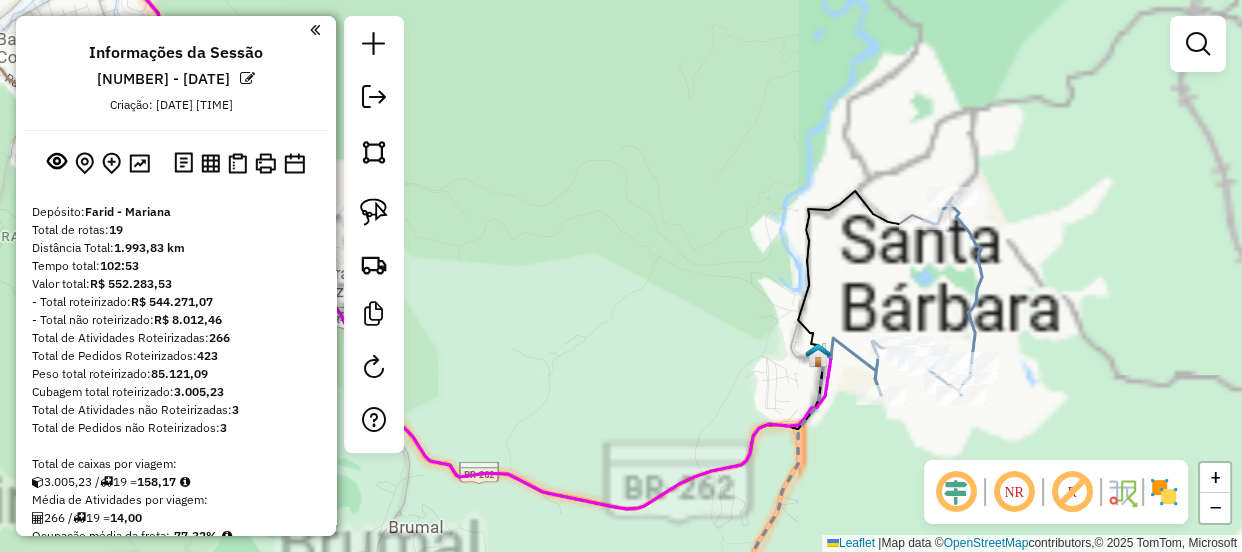 drag, startPoint x: 712, startPoint y: 276, endPoint x: 453, endPoint y: 10, distance: 371.26407 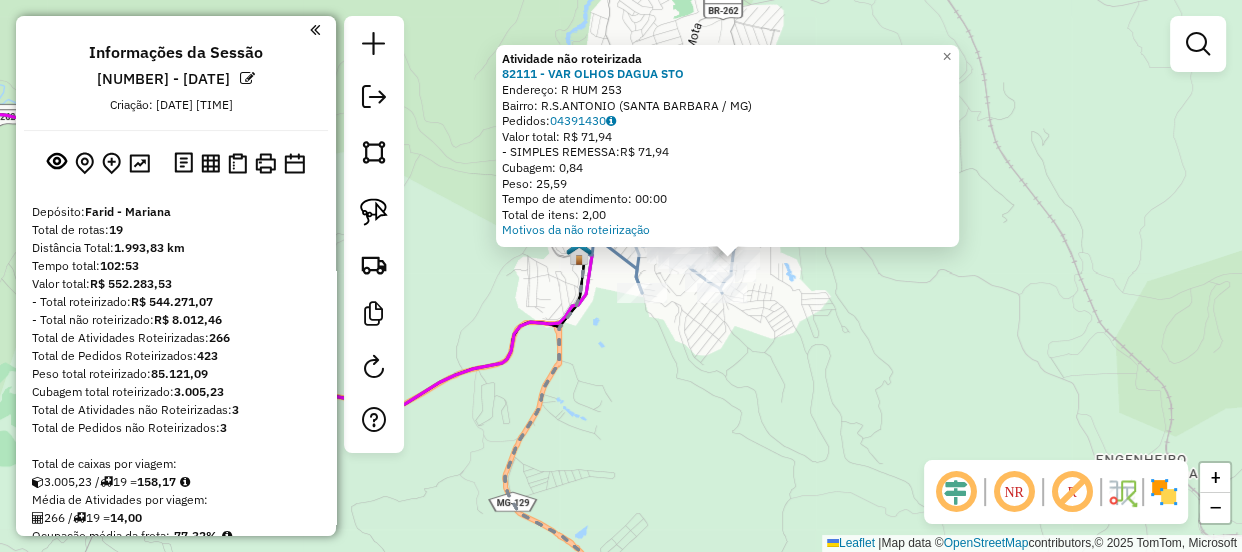drag, startPoint x: 679, startPoint y: 344, endPoint x: 793, endPoint y: 328, distance: 115.11733 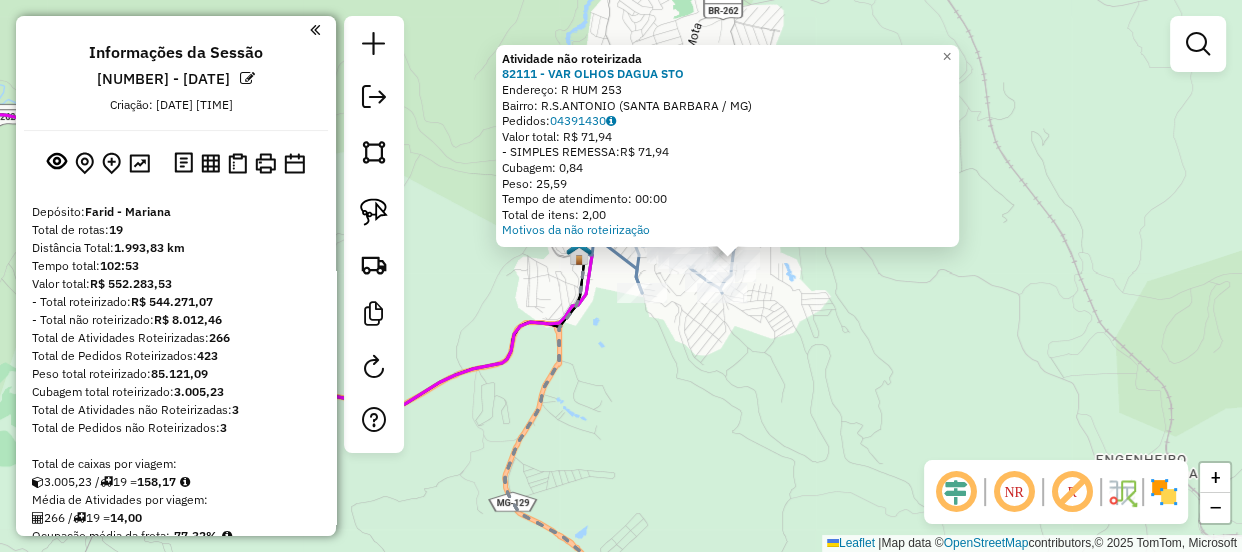 drag, startPoint x: 779, startPoint y: 341, endPoint x: 765, endPoint y: 333, distance: 16.124516 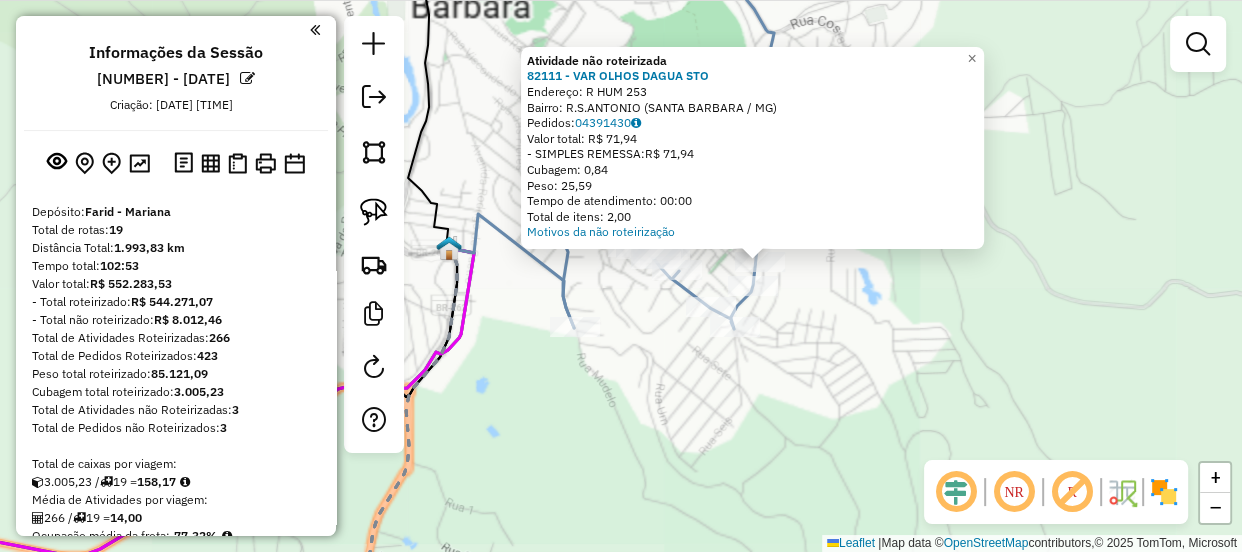click on "Atividade não roteirizada 82111 - [NAME]  STO  Endereço:  R [STREET] [NUMBER]   Bairro: R.S.ANTONIO (SANTA BARBARA / [STATE])   Pedidos:  [ORDER_ID]   Valor total: R$ 71,94   - SIMPLES REMESSA:  R$ 71,94   Cubagem: 0,84   Peso: 25,59   Tempo de atendimento: 00:00   Total de itens: 2,00  Motivos da não roteirização × Janela de atendimento Grade de atendimento Capacidade Transportadoras Veículos Cliente Pedidos  Rotas Selecione os dias de semana para filtrar as janelas de atendimento  Seg   Ter   Qua   Qui   Sex   Sáb   Dom  Informe o período da janela de atendimento: De: Até:  Filtrar exatamente a janela do cliente  Considerar janela de atendimento padrão  Selecione os dias de semana para filtrar as grades de atendimento  Seg   Ter   Qua   Qui   Sex   Sáb   Dom   Considerar clientes sem dia de atendimento cadastrado  Clientes fora do dia de atendimento selecionado Filtrar as atividades entre os valores definidos abaixo:  Peso mínimo:   Peso máximo:   Cubagem mínima:   Cubagem máxima:   De:   Até:  De:" 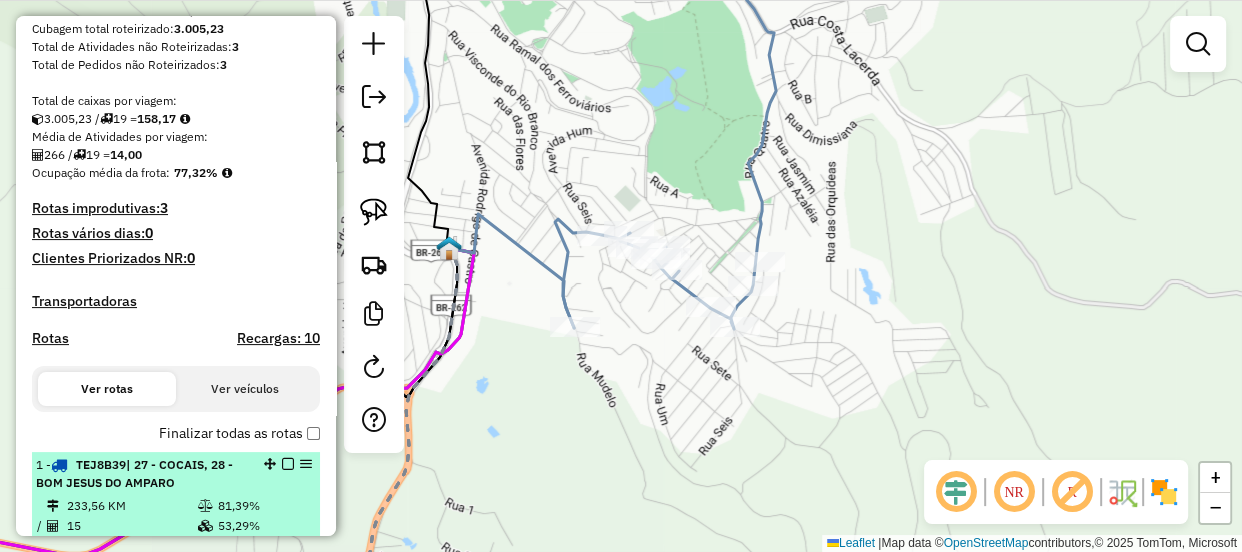 scroll, scrollTop: 636, scrollLeft: 0, axis: vertical 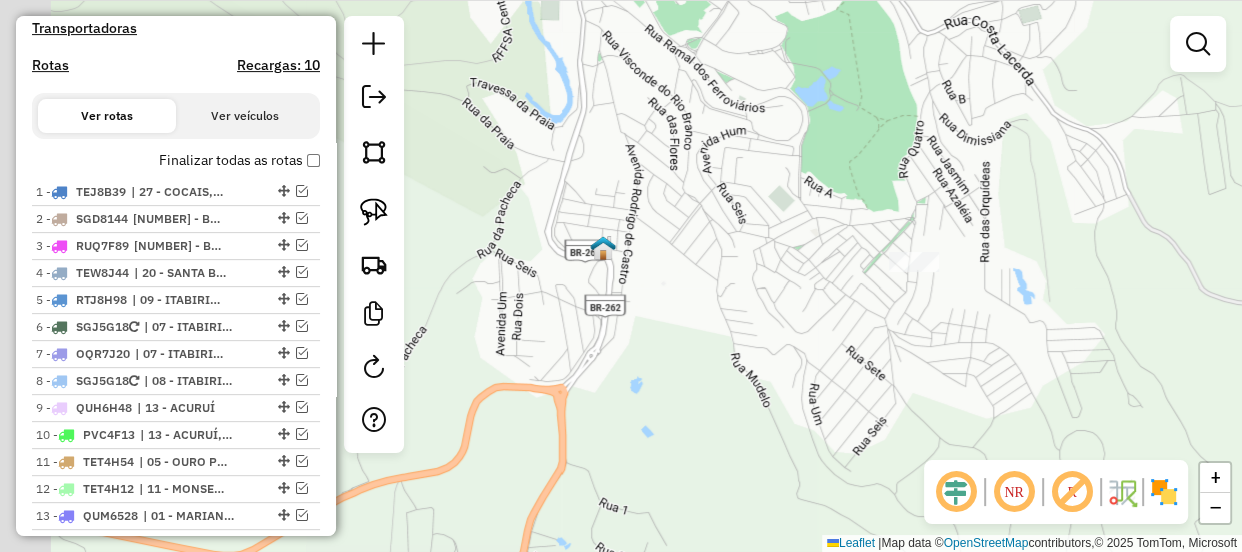 drag, startPoint x: 727, startPoint y: 162, endPoint x: 785, endPoint y: 162, distance: 58 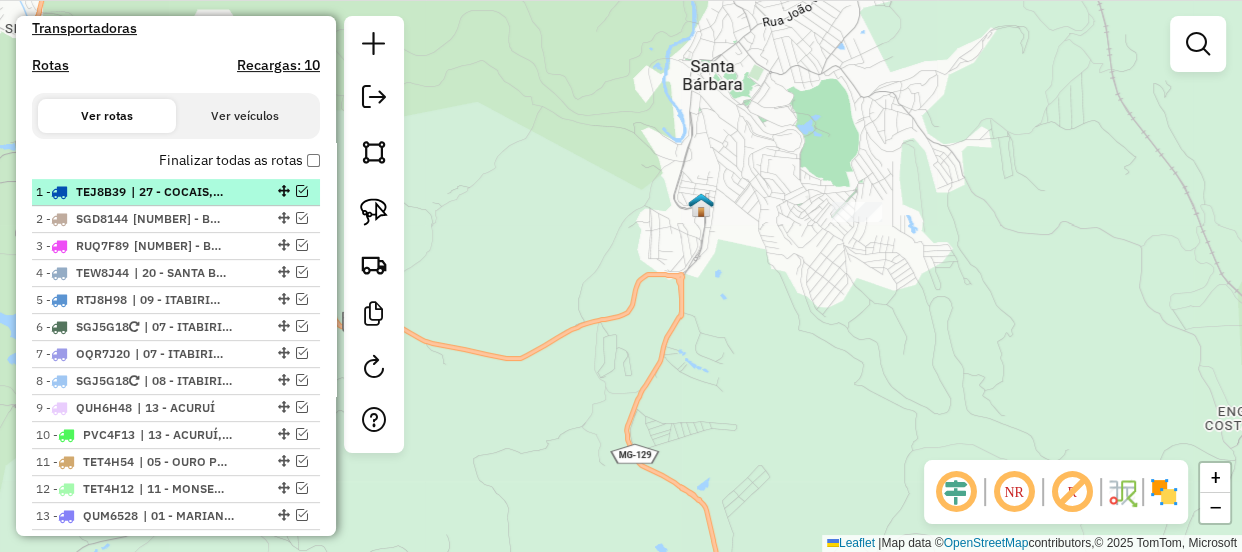 click at bounding box center [302, 191] 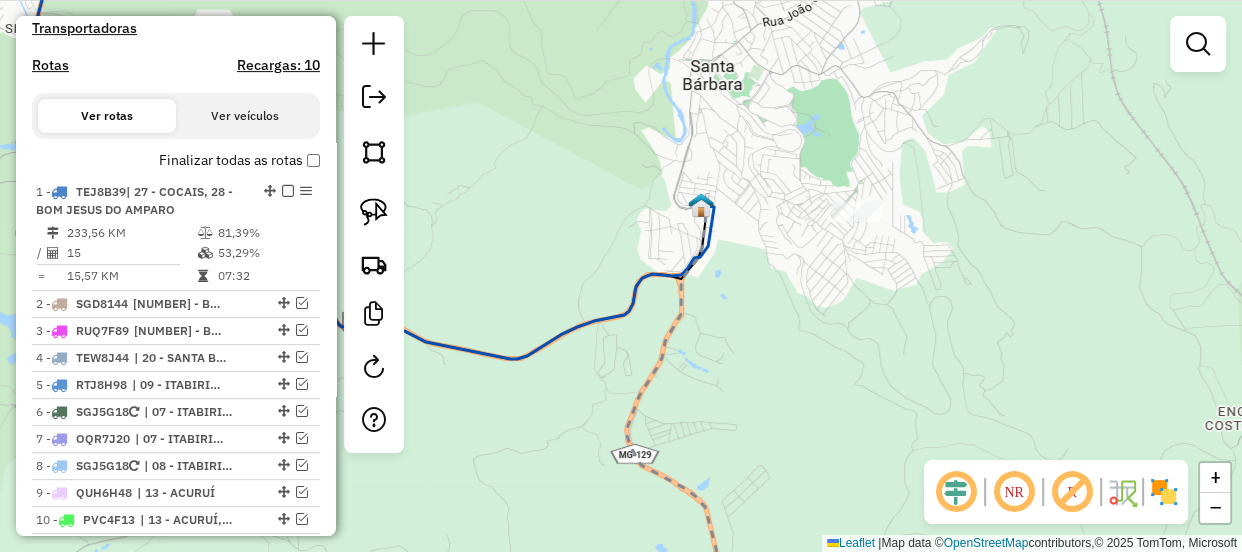 click on "Depósito:  [NAME] - [CITY]  Total de rotas:  19  Distância Total:  1.993,83 km  Tempo total:  102:53  Valor total:  R$ 552.283,53  - Total roteirizado:  R$ 544.271,07  - Total não roteirizado:  R$ 8.012,46  Total de Atividades Roteirizadas:  266  Total de Pedidos Roteirizados:  423  Peso total roteirizado:  85.121,09  Cubagem total roteirizado:  3.005,23  Total de Atividades não Roteirizadas:  3  Total de Pedidos não Roteirizados:  3 Total de caixas por viagem:  3.005,23 /   19 =  158,17 Média de Atividades por viagem:  266 /   19 =  14,00 Ocupação média da frota:  77,32%   Rotas improdutivas:  3  Rotas vários dias:  0  Clientes Priorizados NR:  0  Transportadoras  Rotas  Recargas: 10   Ver rotas   Ver veículos  Finalizar todas as rotas   1 -       [PLATE]   | 27 - COCAIS, 28 - BOM JESUS DO AMPARO  233,56 KM   81,39%  /  15   53,29%     =  15,57 KM   07:32   2 -       [PLATE]   | 28 - BOM JESUS DO AMPARO   3 -       [PLATE]   | 28 - BOM JESUS DO AMPARO   4 -       [PLATE]   5 -       [PLATE]" at bounding box center (176, 189) 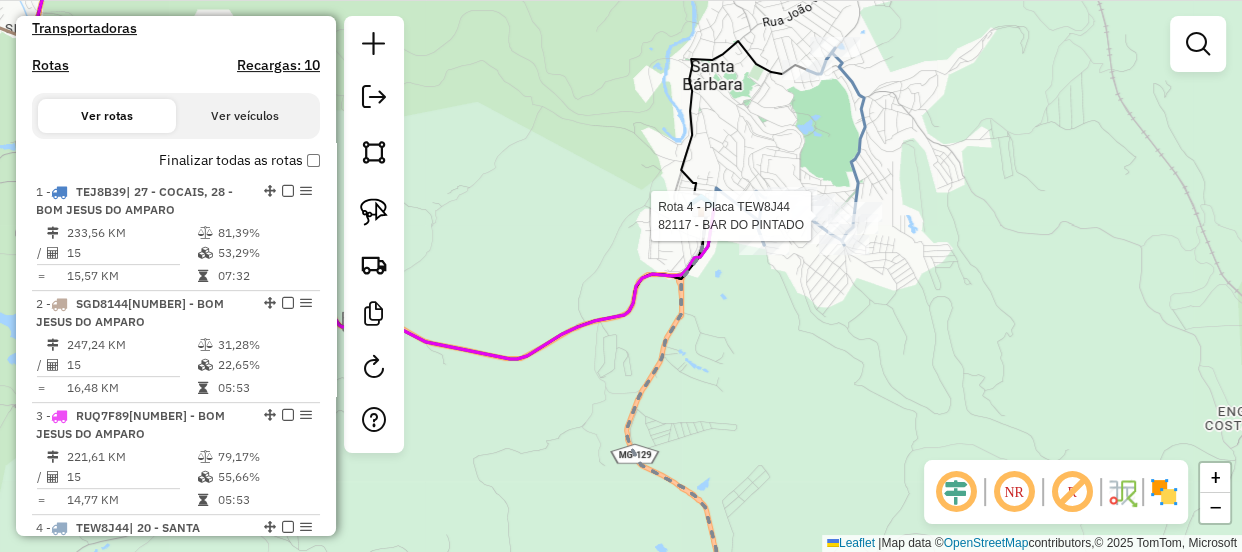 select on "**********" 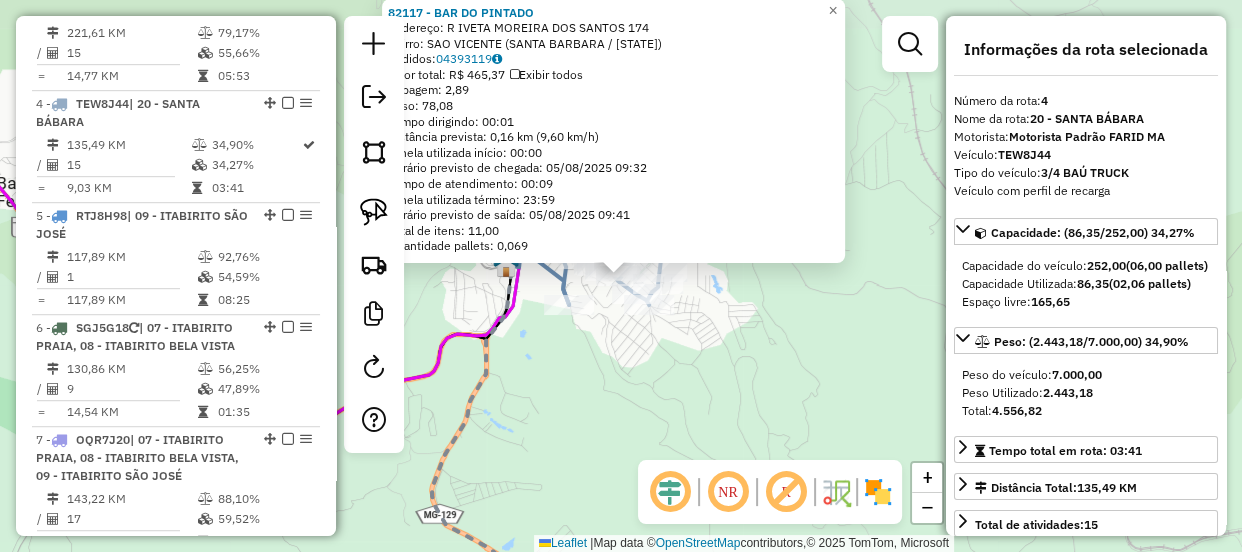 scroll, scrollTop: 1135, scrollLeft: 0, axis: vertical 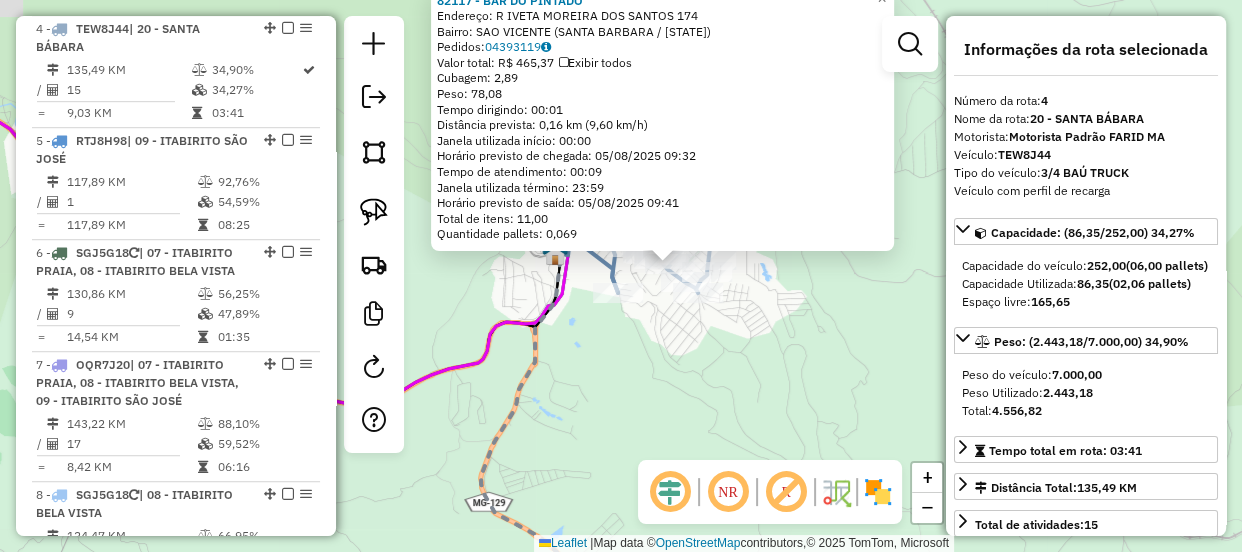 drag, startPoint x: 700, startPoint y: 378, endPoint x: 773, endPoint y: 360, distance: 75.18643 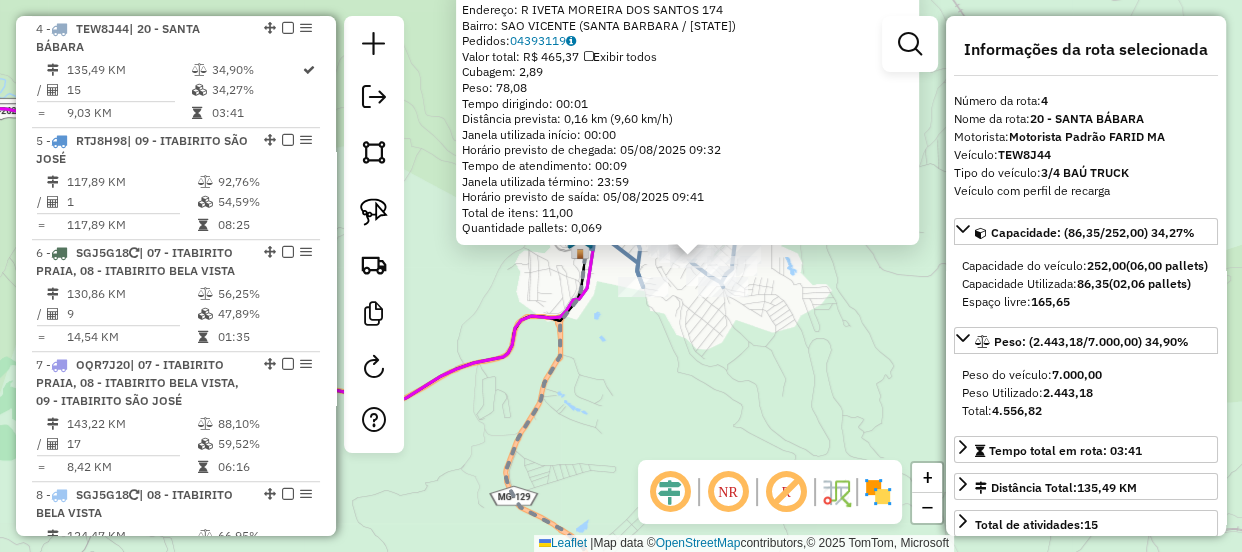 click on "[NUMBER] - [NAME]  Endereço:  R [STREET] [NUMBER]   Bairro: SAO VICENTE (SANTA BARBARA / [STATE])   Pedidos:  [ORDER_ID]   Valor total: R$ 465,37   Exibir todos   Cubagem: 2,89  Peso: 78,08  Tempo dirigindo: 00:01   Distância prevista: 0,16 km (9,60 km/h)   Janela utilizada início: 00:00   Horário previsto de chegada: [DATE] [TIME]   Tempo de atendimento: 00:09   Janela utilizada término: 23:59   Horário previsto de saída: [DATE] [TIME]   Total de itens: 11,00   Quantidade pallets: 0,069  × Janela de atendimento Grade de atendimento Capacidade Transportadoras Veículos Cliente Pedidos  Rotas Selecione os dias de semana para filtrar as janelas de atendimento  Seg   Ter   Qua   Qui   Sex   Sáb   Dom  Informe o período da janela de atendimento: De: Até:  Filtrar exatamente a janela do cliente  Considerar janela de atendimento padrão  Selecione os dias de semana para filtrar as grades de atendimento  Seg   Ter   Qua   Qui   Sex   Sáb   Dom   Peso mínimo:   Peso máximo:   De:   Até:" 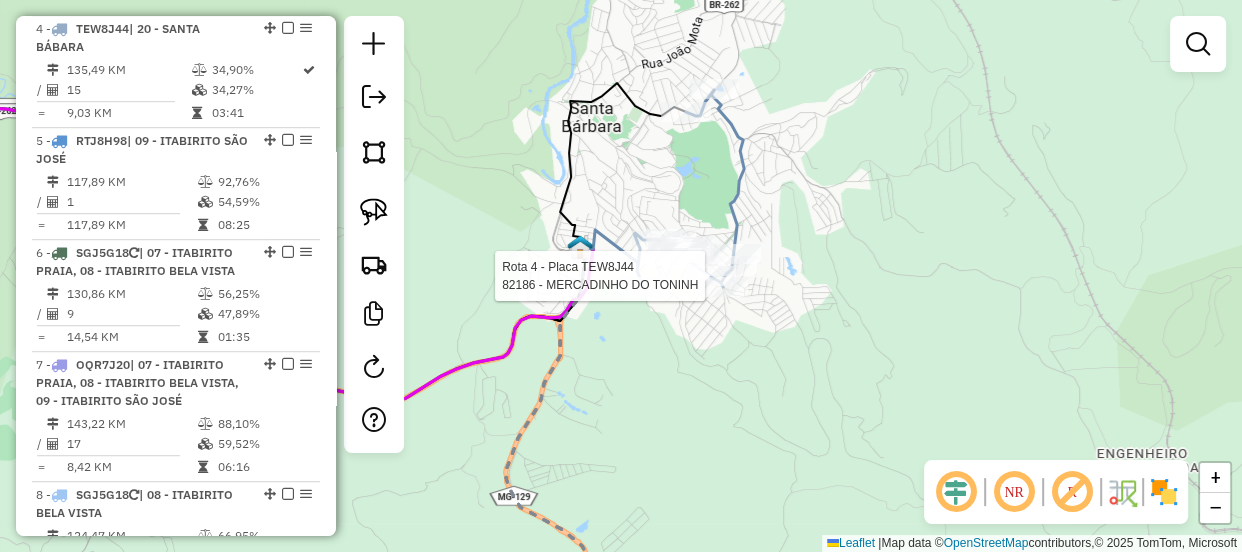 select on "**********" 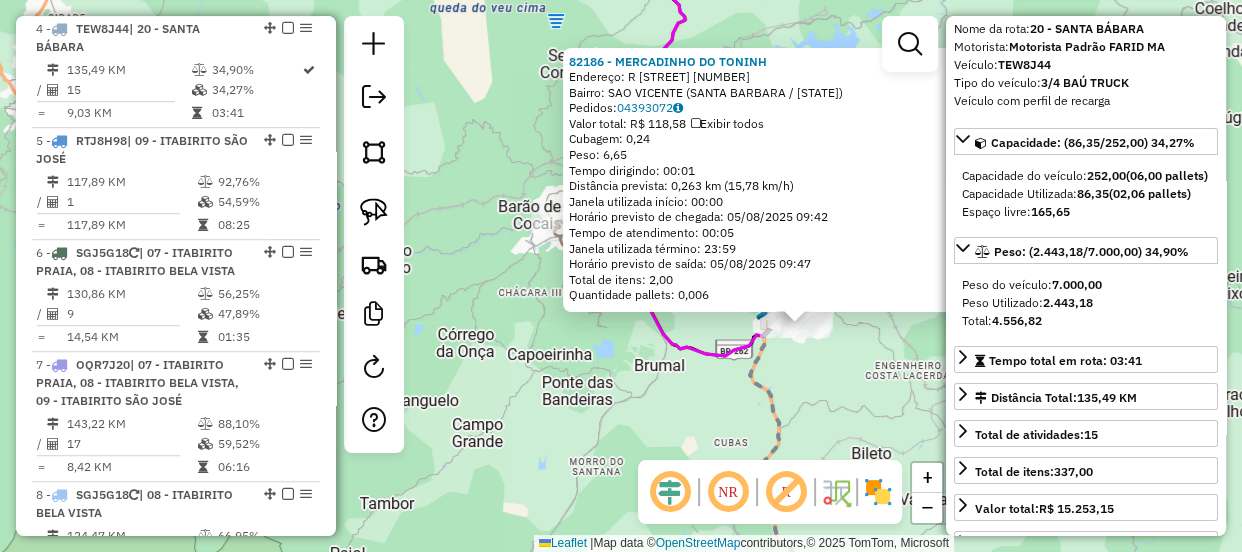 scroll, scrollTop: 0, scrollLeft: 0, axis: both 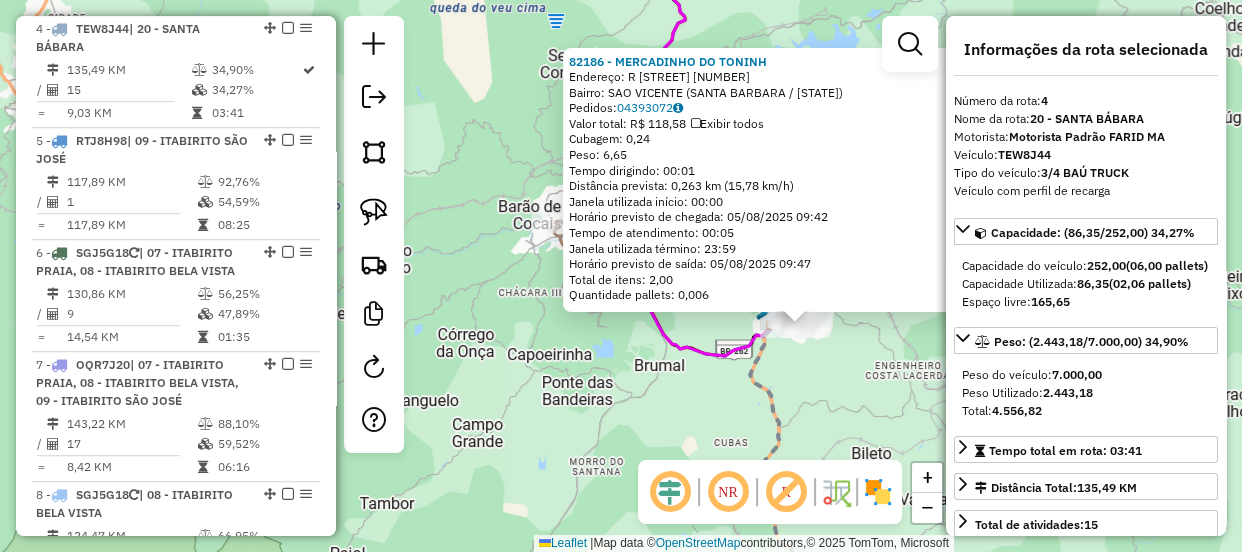 drag, startPoint x: 450, startPoint y: 123, endPoint x: 490, endPoint y: 128, distance: 40.311287 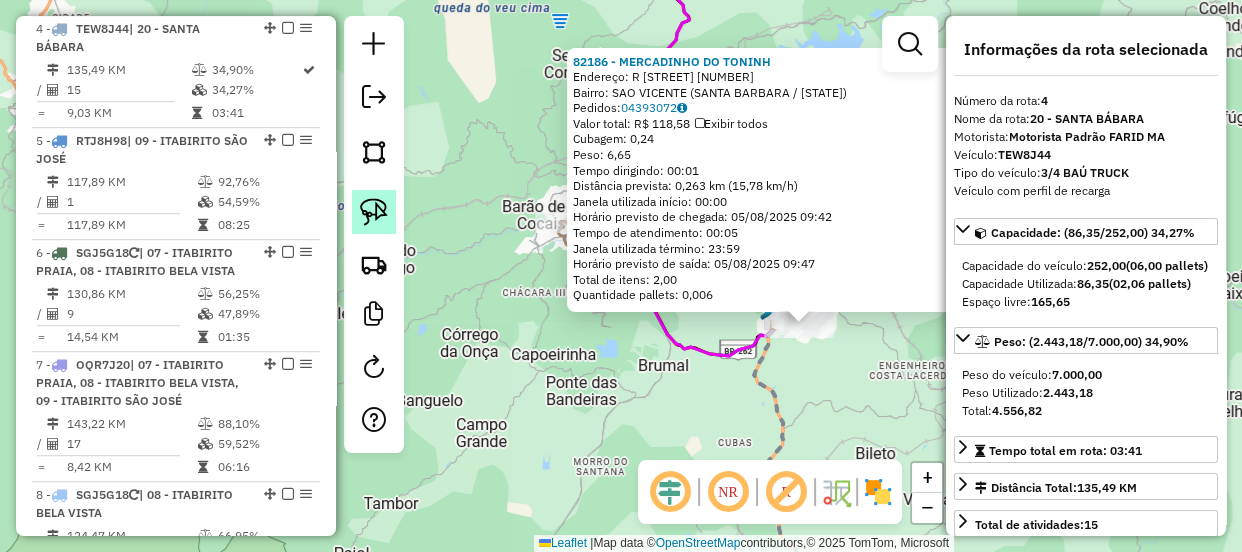click 